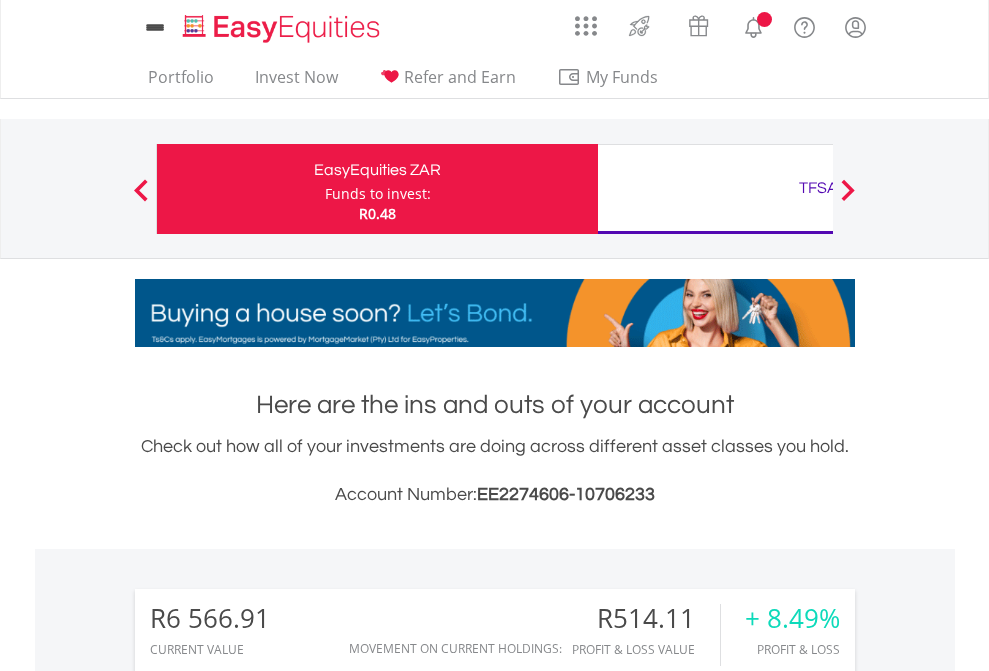 scroll, scrollTop: 0, scrollLeft: 0, axis: both 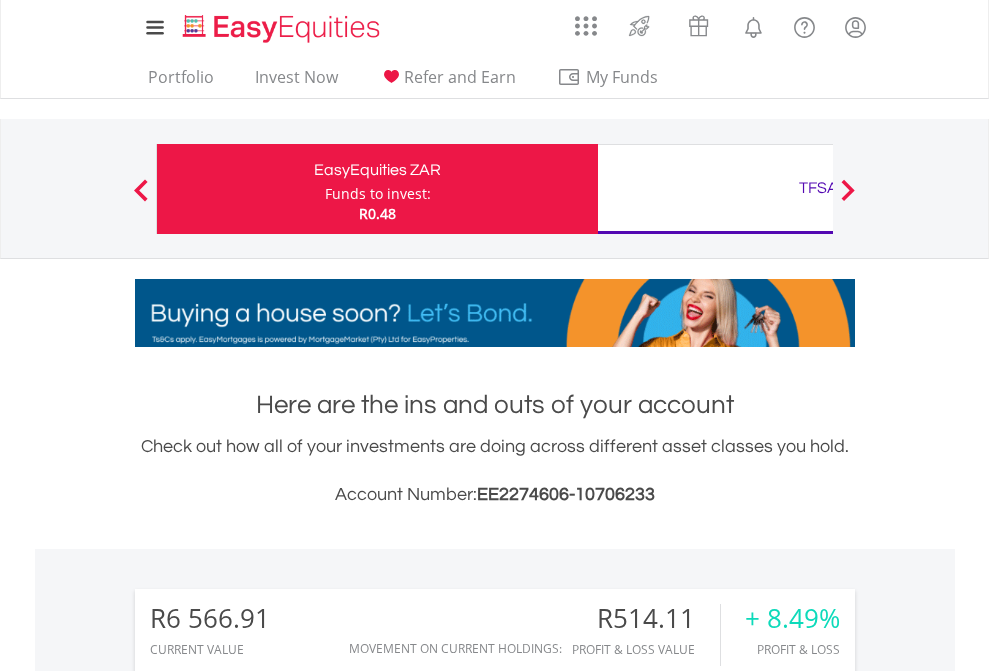 click on "Funds to invest:" at bounding box center (378, 194) 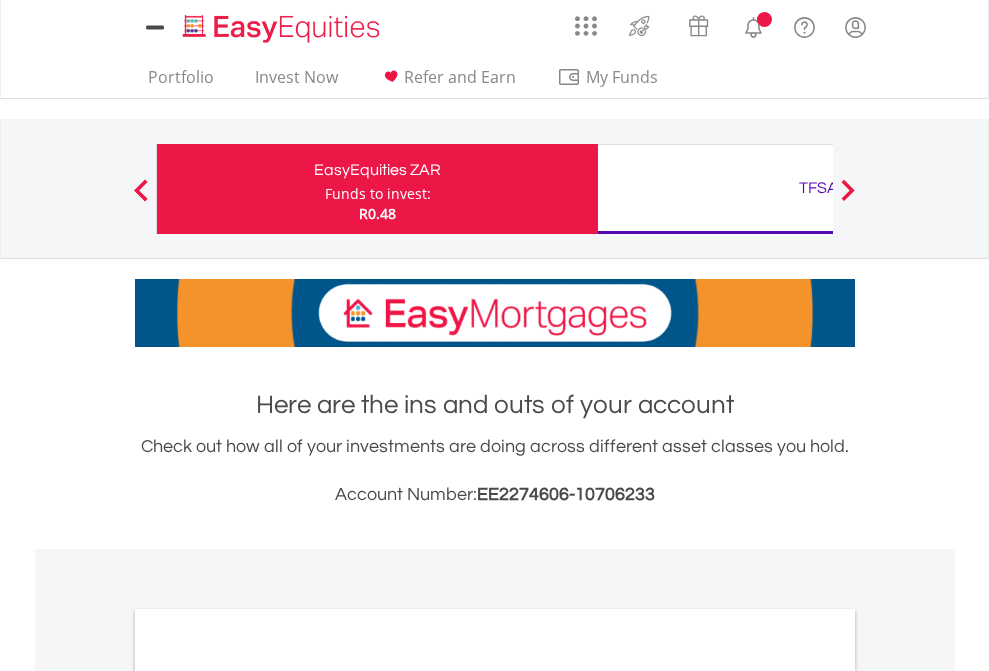 scroll, scrollTop: 0, scrollLeft: 0, axis: both 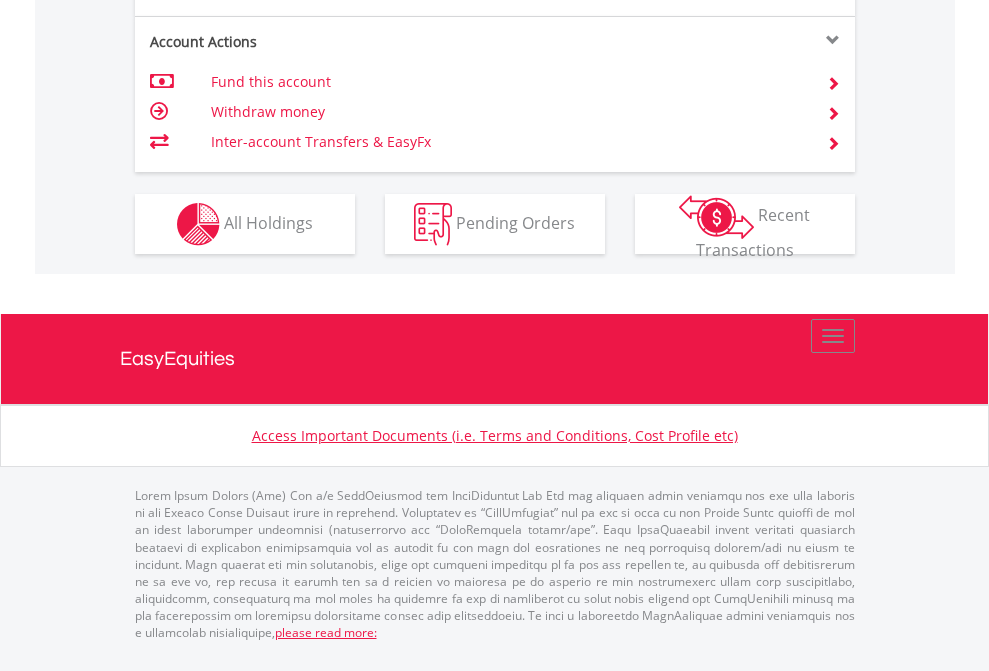 click on "Investment types" at bounding box center (706, -337) 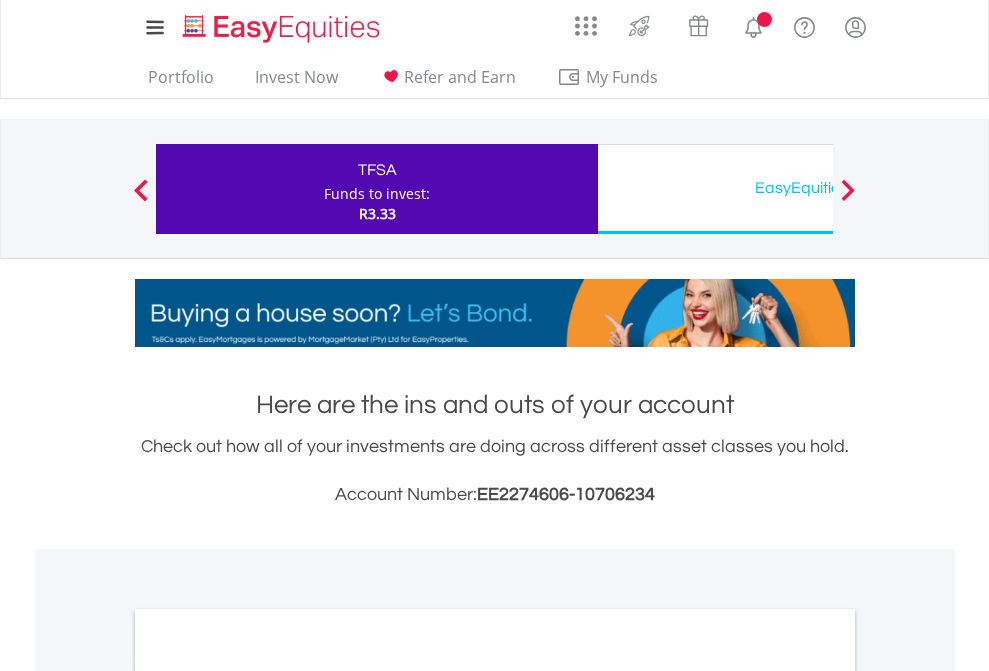 scroll, scrollTop: 0, scrollLeft: 0, axis: both 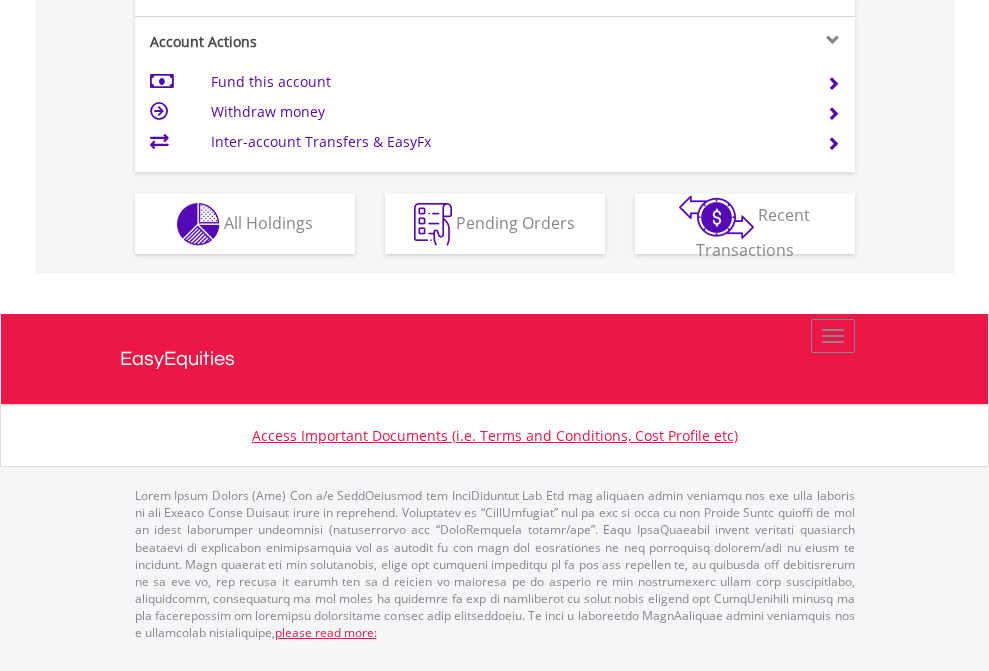 click on "Investment types" at bounding box center (706, -337) 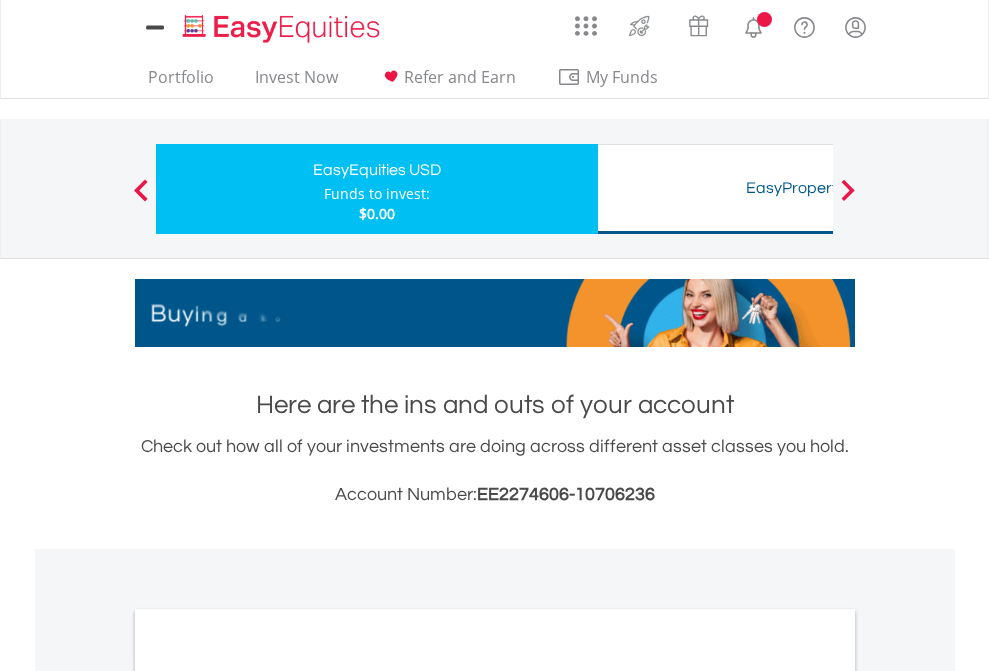 scroll, scrollTop: 0, scrollLeft: 0, axis: both 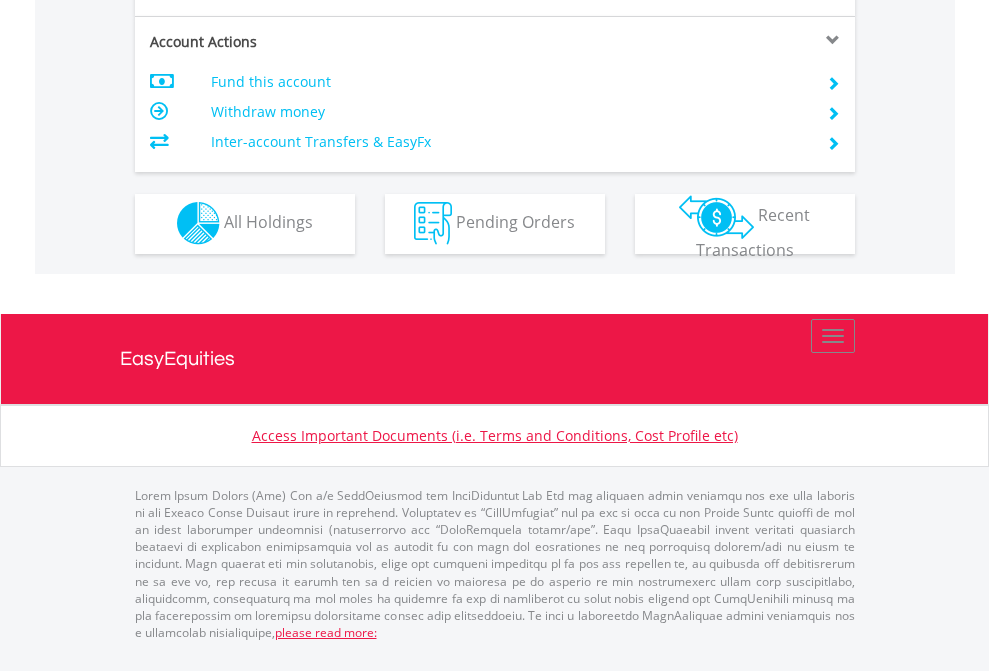 click on "Investment types" at bounding box center (706, -353) 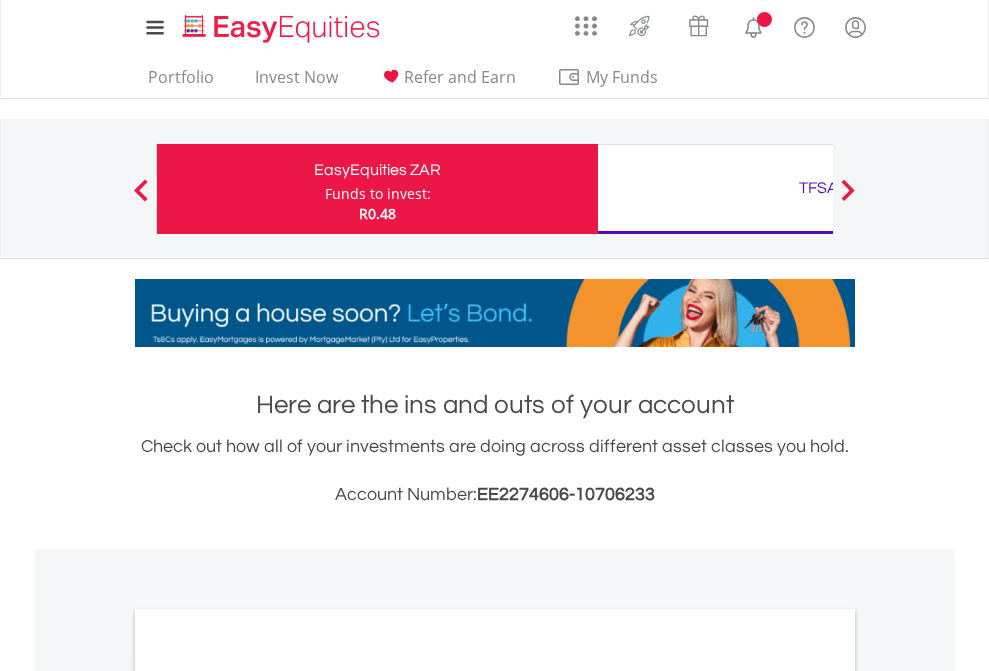 scroll, scrollTop: 0, scrollLeft: 0, axis: both 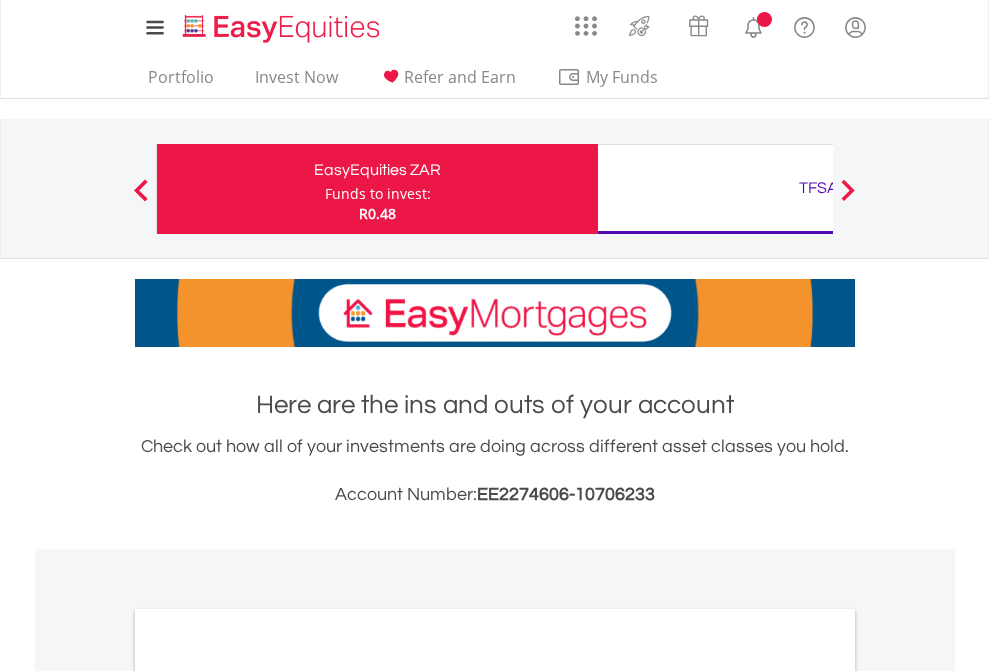 click on "All Holdings" at bounding box center (268, 1096) 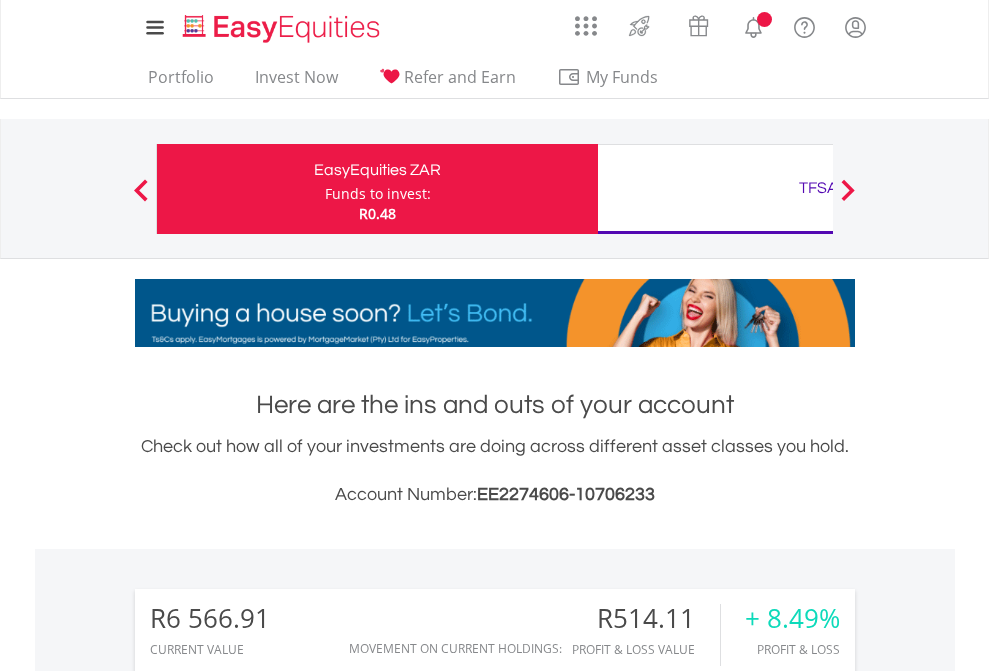 scroll, scrollTop: 1202, scrollLeft: 0, axis: vertical 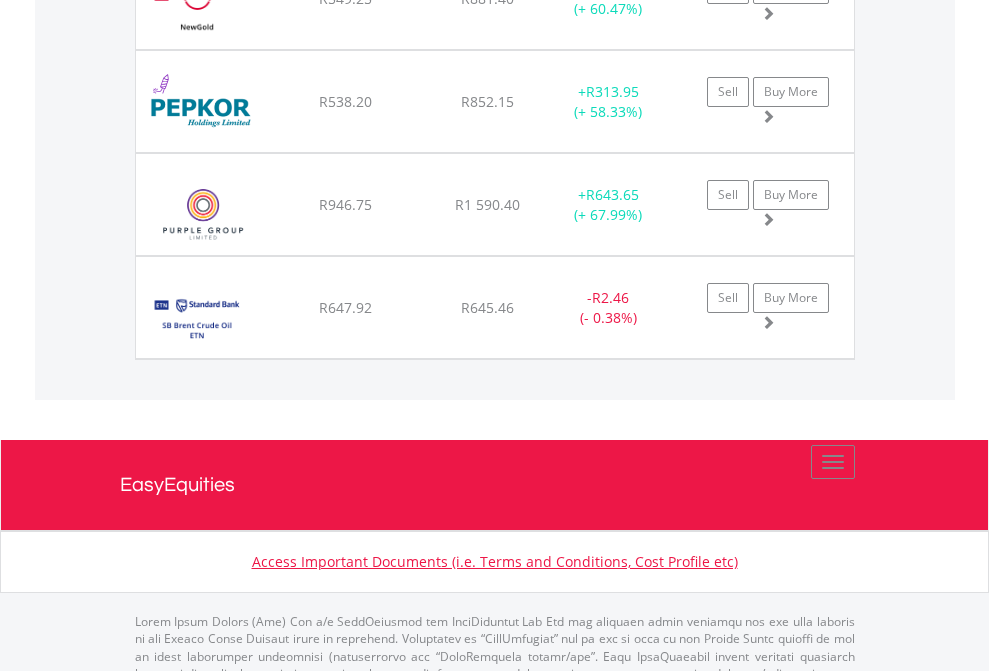 click on "TFSA" at bounding box center [818, -2116] 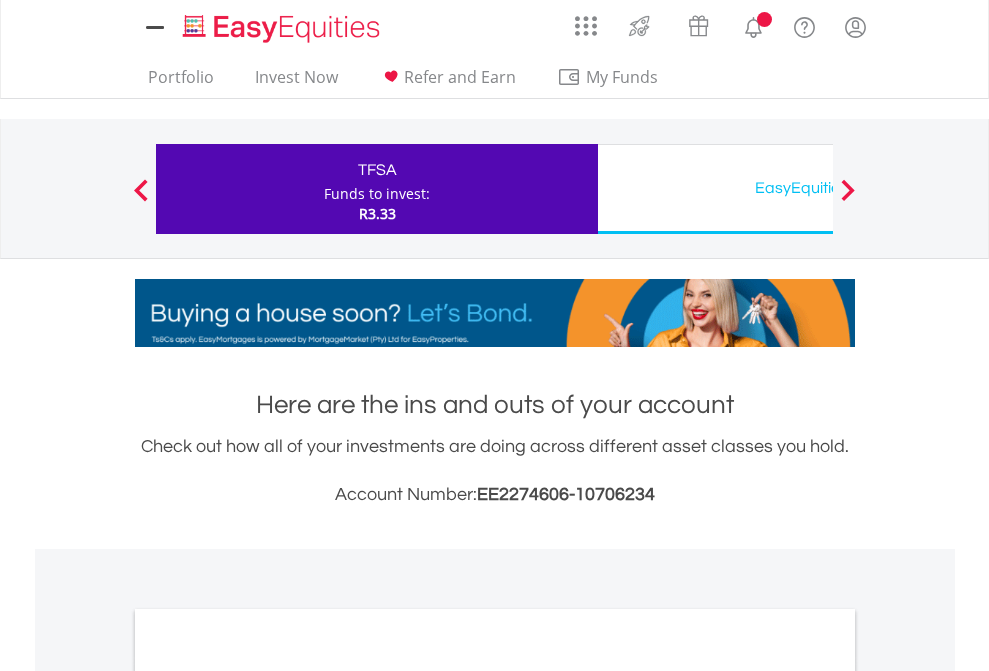 scroll, scrollTop: 0, scrollLeft: 0, axis: both 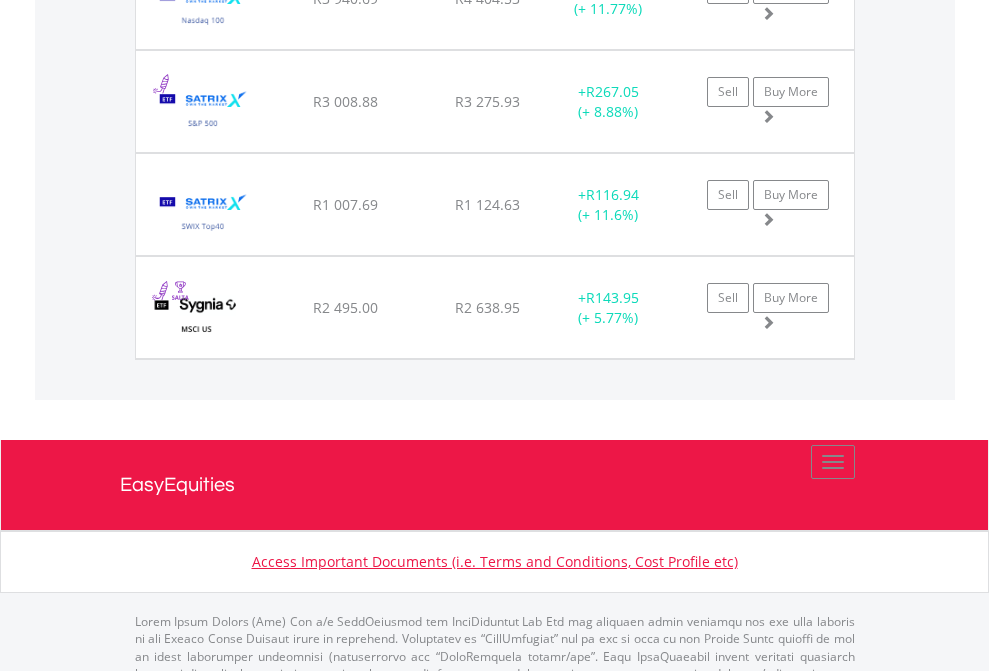 click on "EasyEquities USD" at bounding box center [818, -2036] 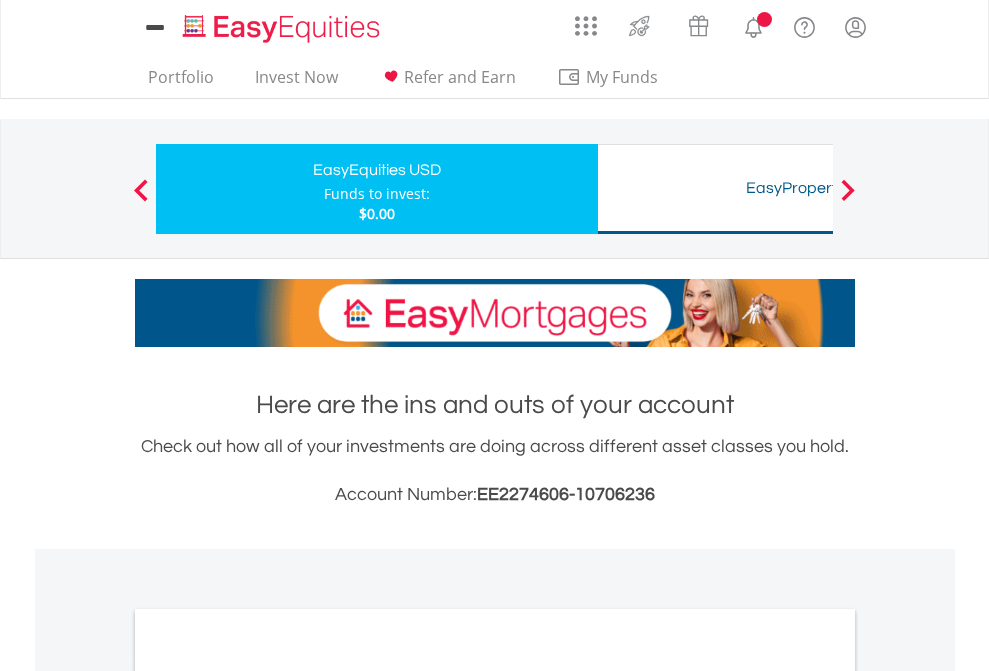 scroll, scrollTop: 0, scrollLeft: 0, axis: both 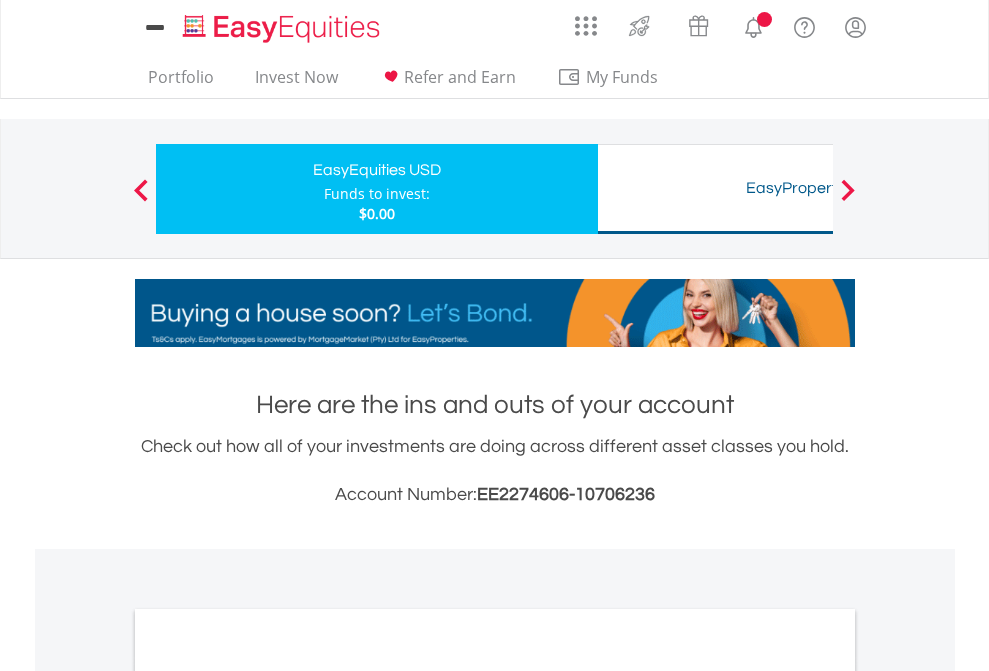 click on "All Holdings" at bounding box center (268, 1096) 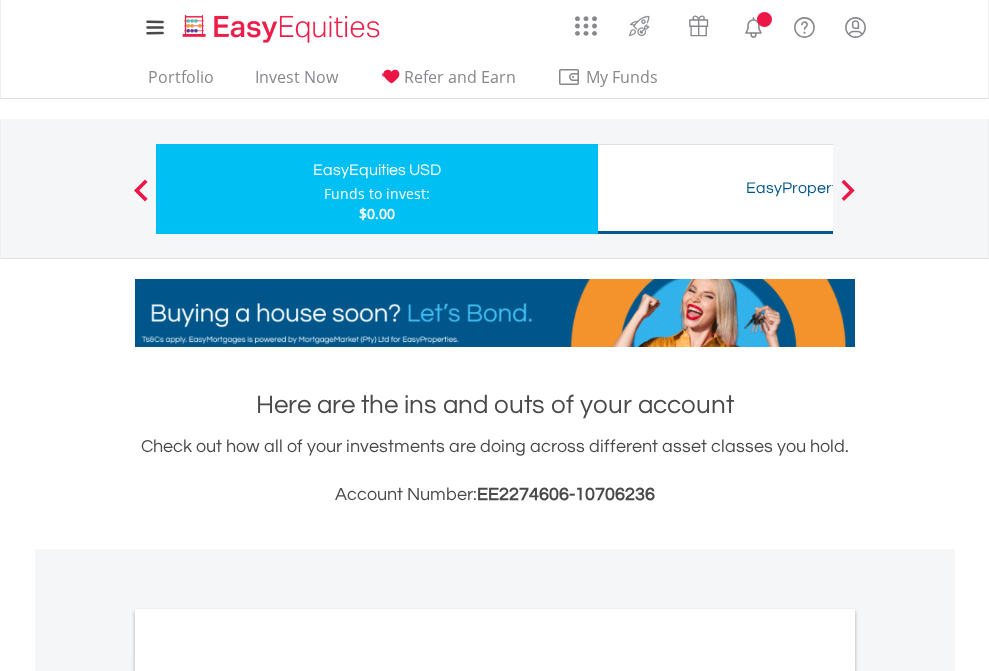 scroll, scrollTop: 1202, scrollLeft: 0, axis: vertical 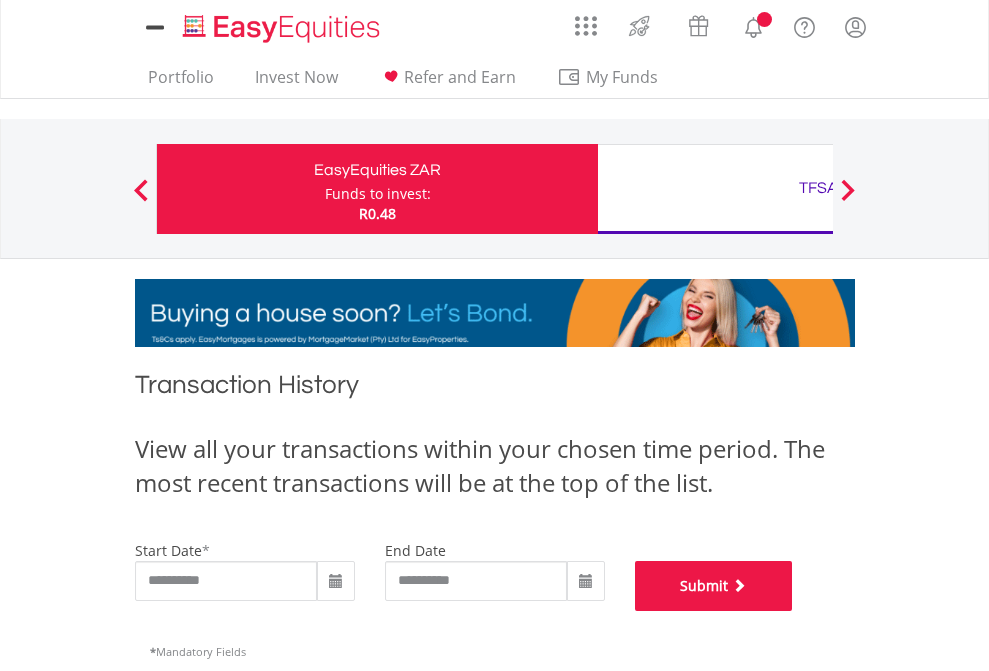 click on "Submit" at bounding box center (714, 586) 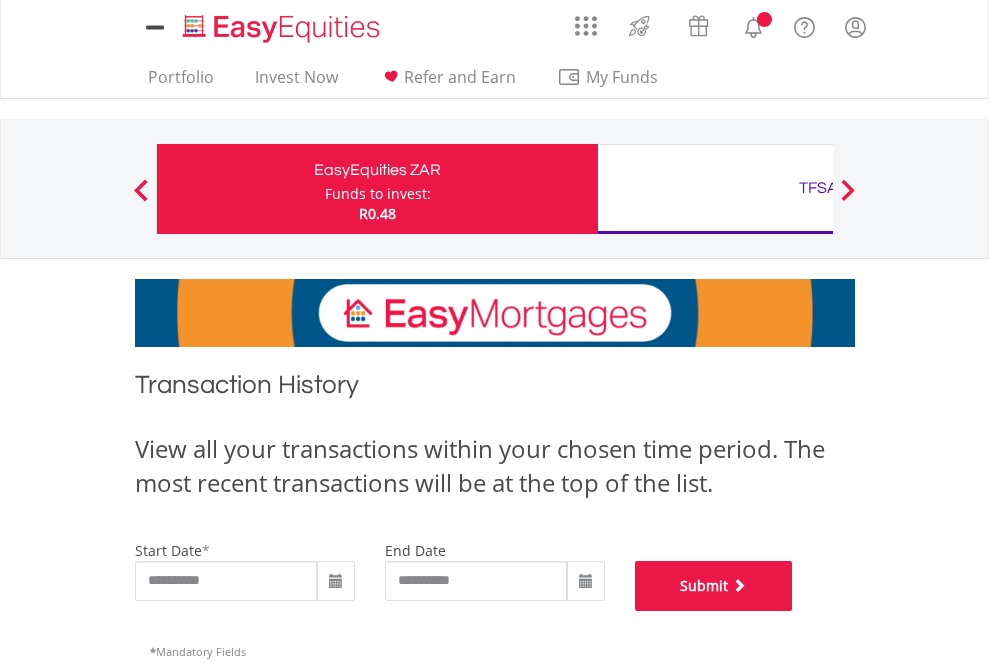 scroll, scrollTop: 811, scrollLeft: 0, axis: vertical 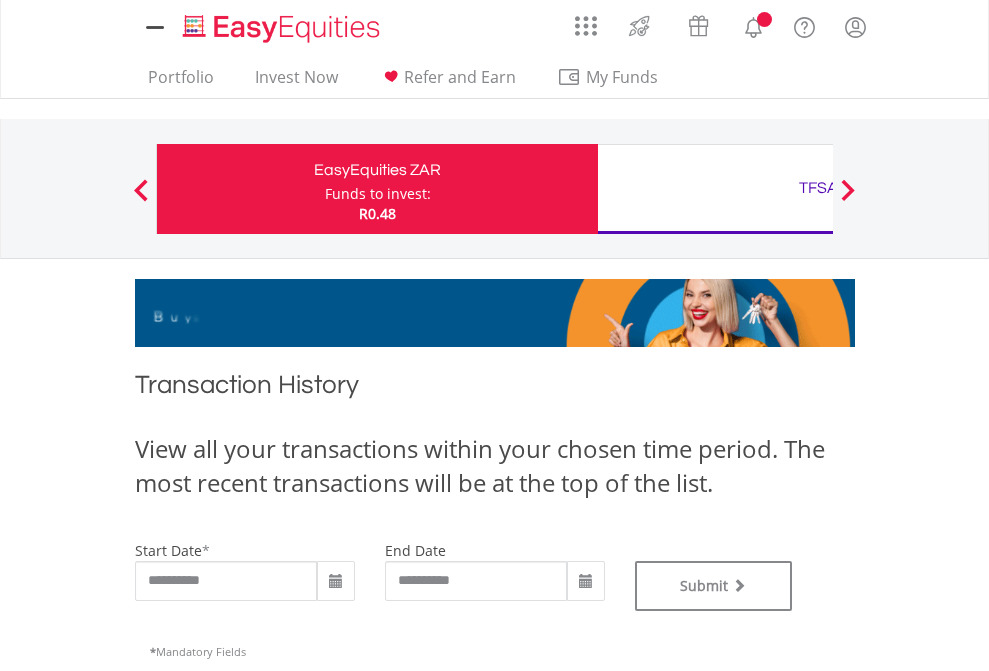 click on "TFSA" at bounding box center (818, 188) 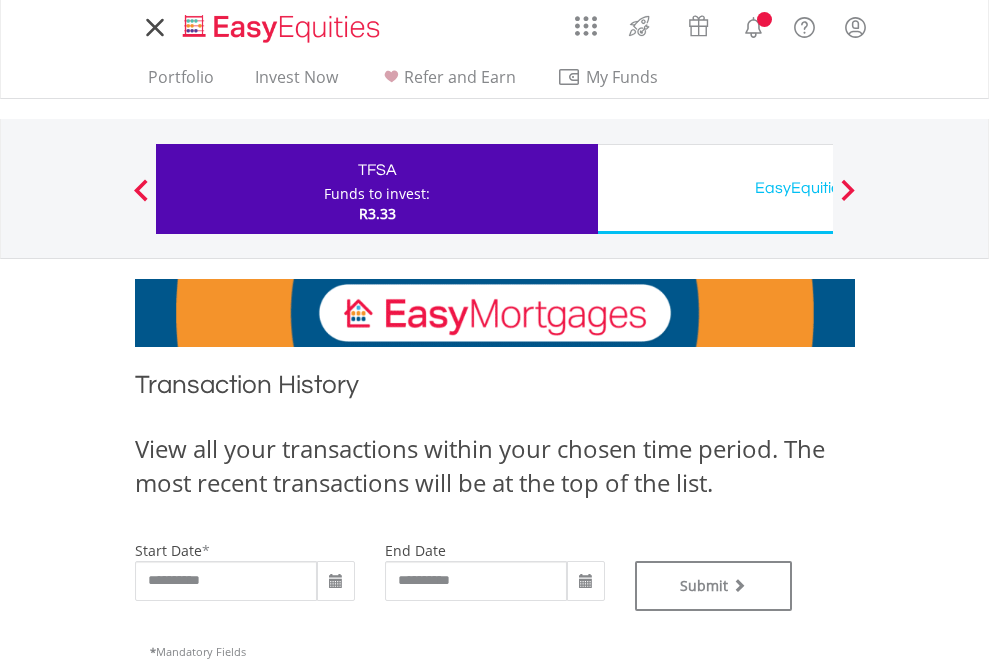 scroll, scrollTop: 0, scrollLeft: 0, axis: both 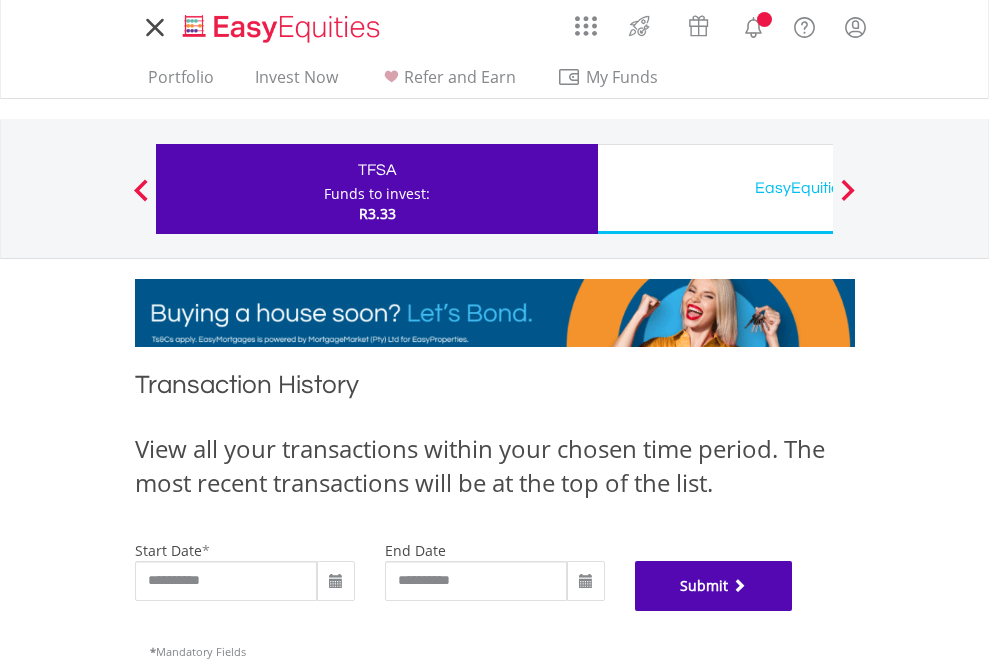 click on "Submit" at bounding box center [714, 586] 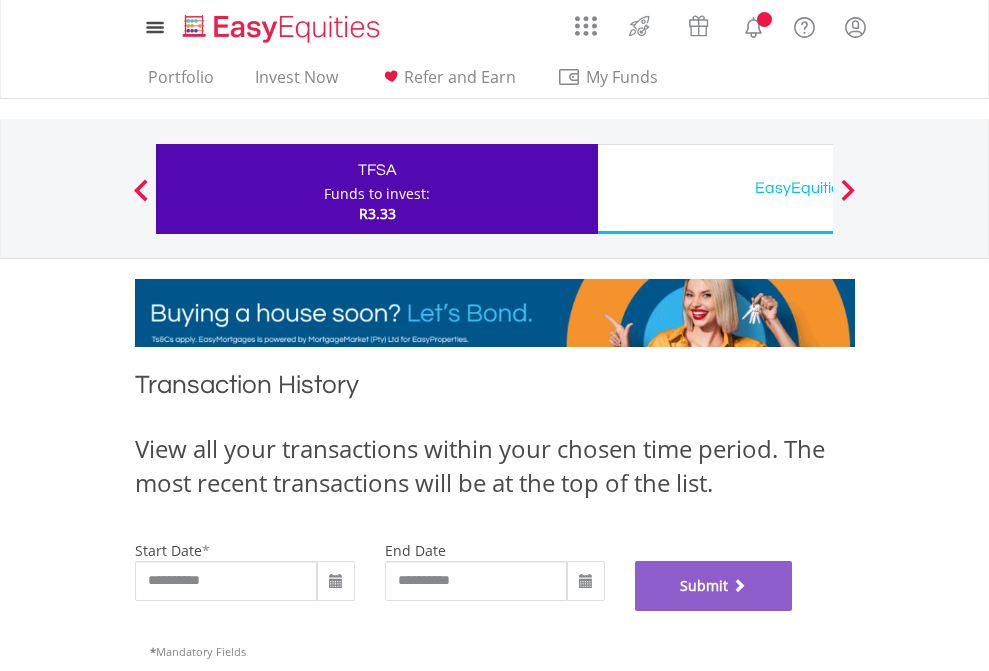 scroll, scrollTop: 811, scrollLeft: 0, axis: vertical 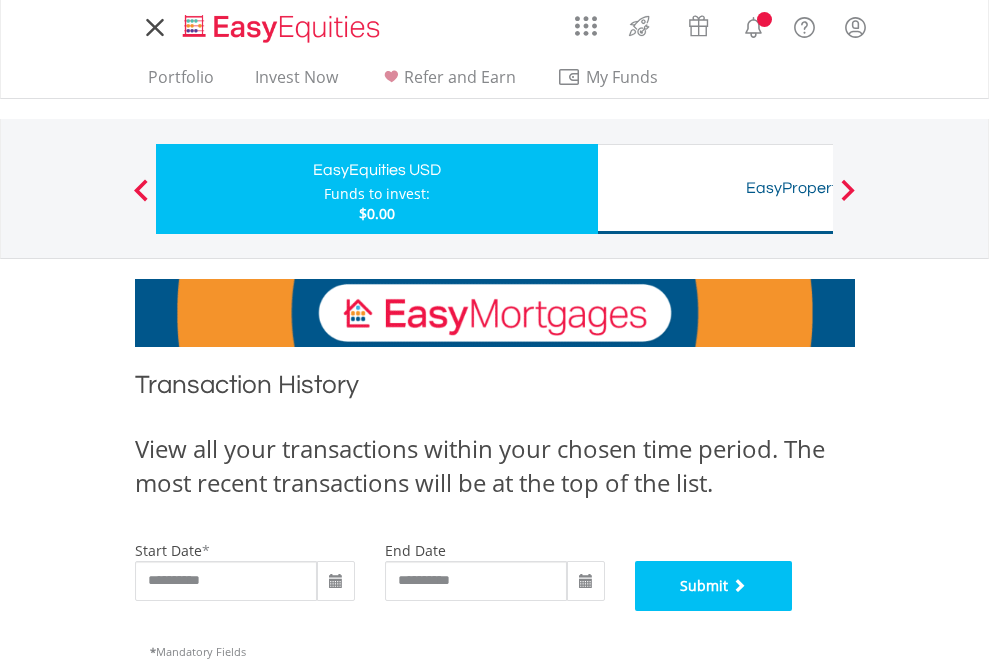 click on "Submit" at bounding box center [714, 586] 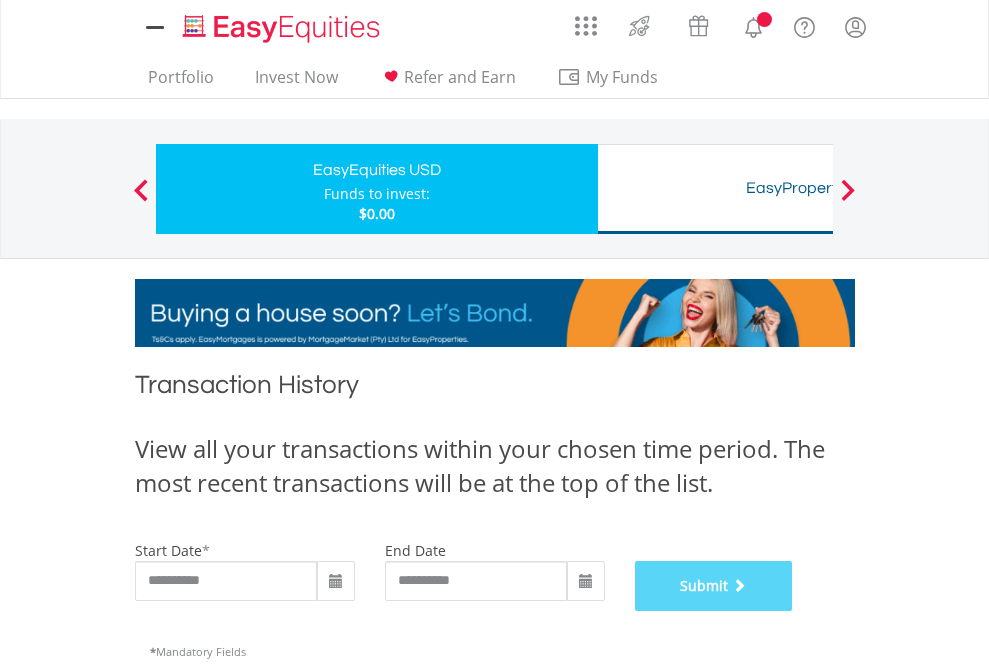 scroll, scrollTop: 811, scrollLeft: 0, axis: vertical 